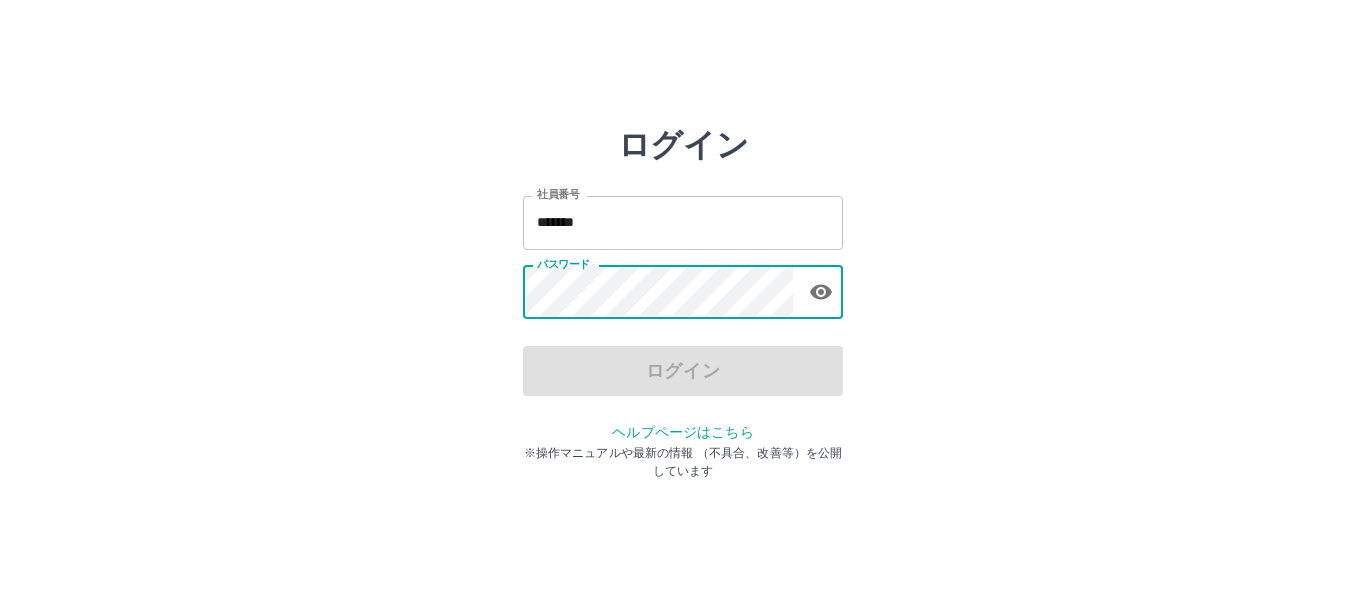 scroll, scrollTop: 0, scrollLeft: 0, axis: both 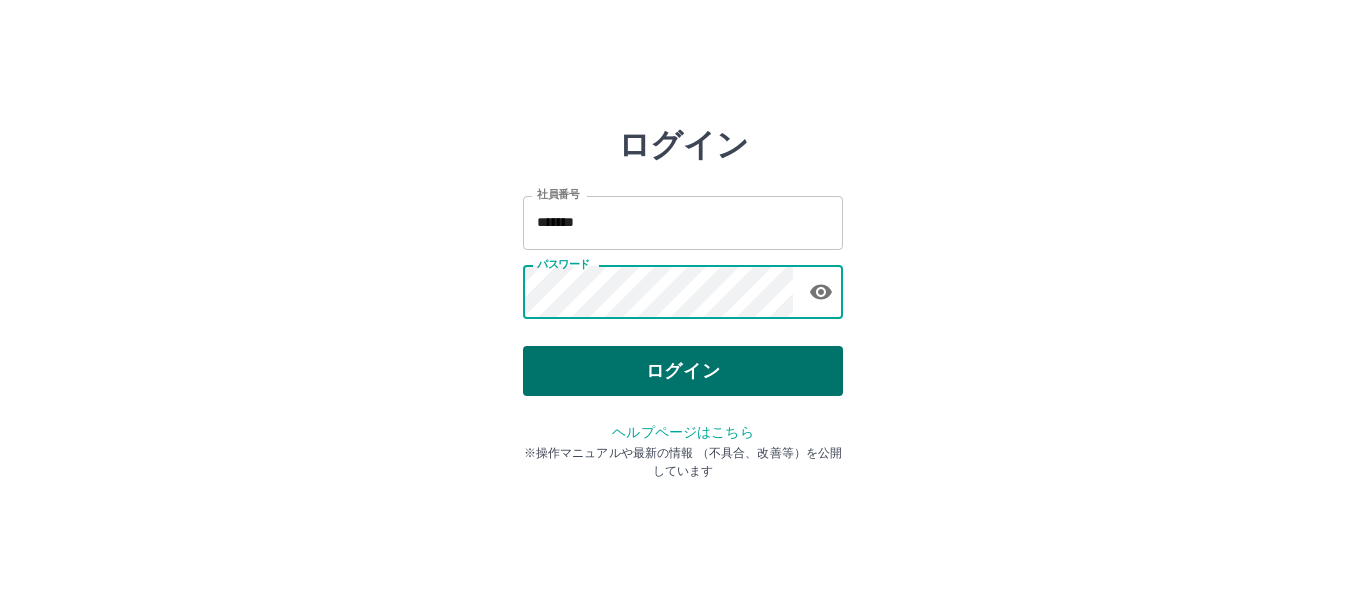 click on "ログイン" at bounding box center [683, 371] 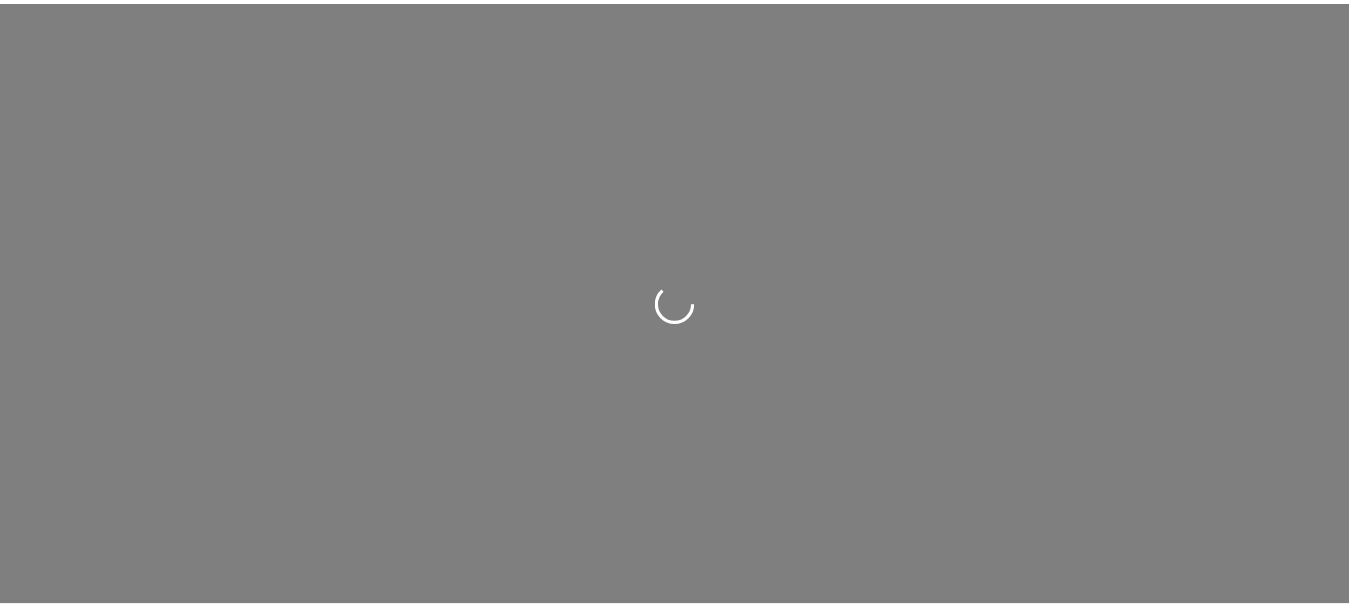 scroll, scrollTop: 0, scrollLeft: 0, axis: both 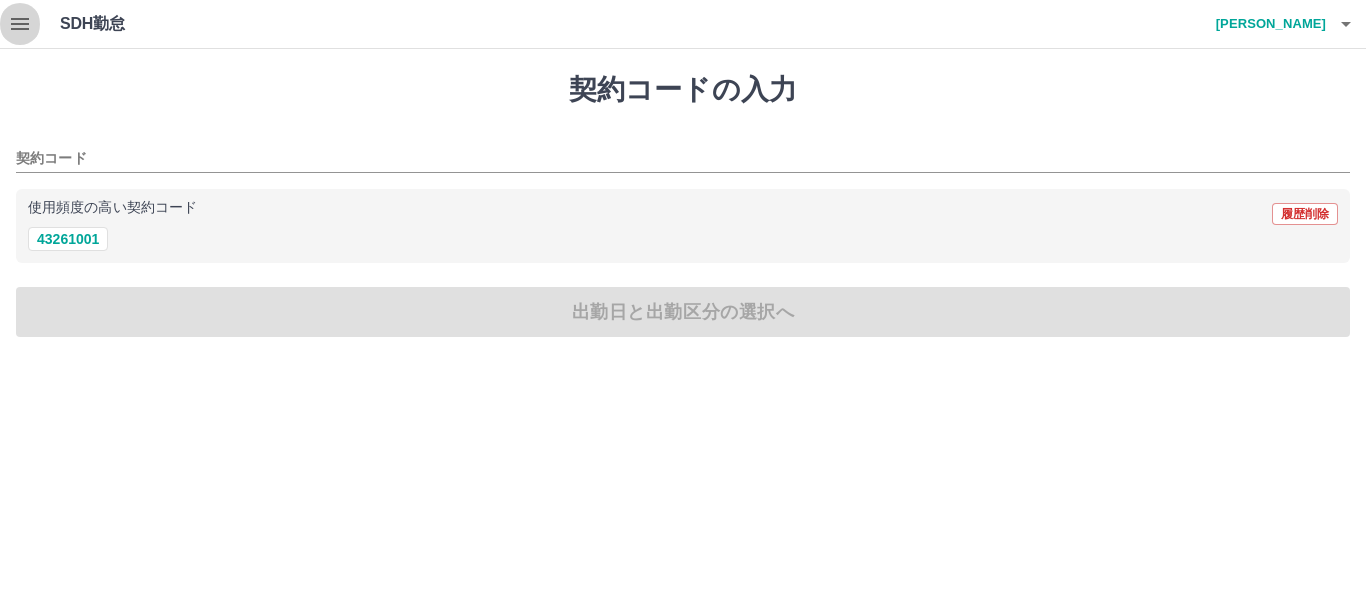 click at bounding box center [20, 24] 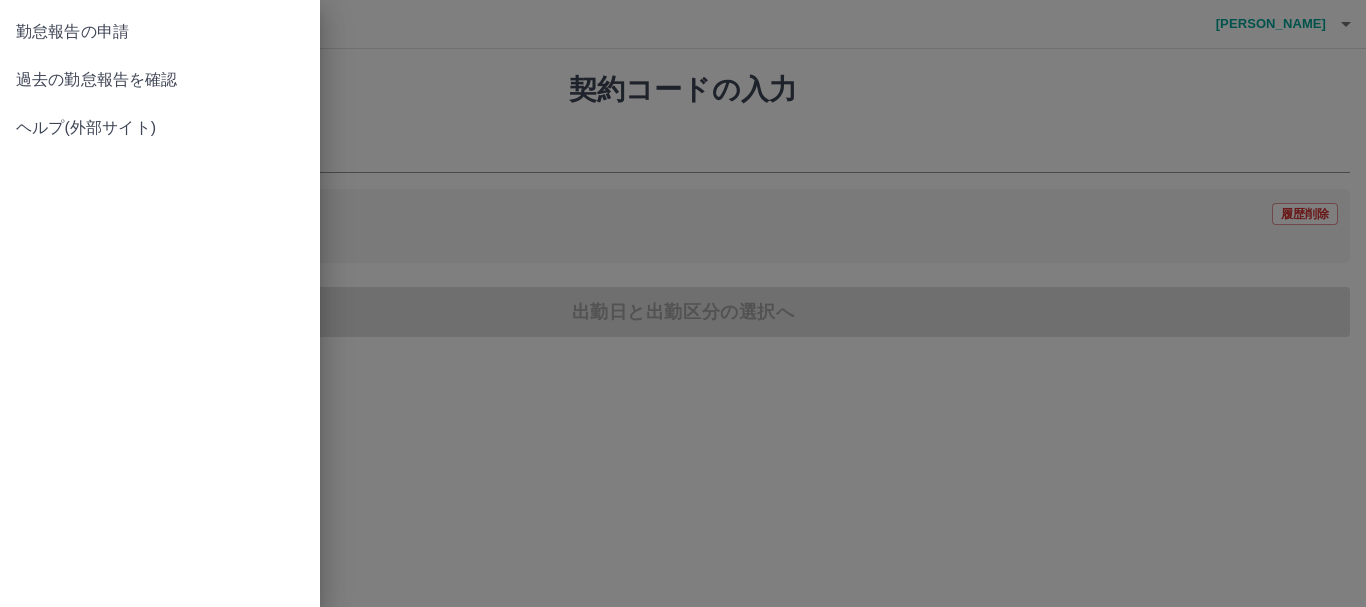 click on "過去の勤怠報告を確認" at bounding box center (160, 80) 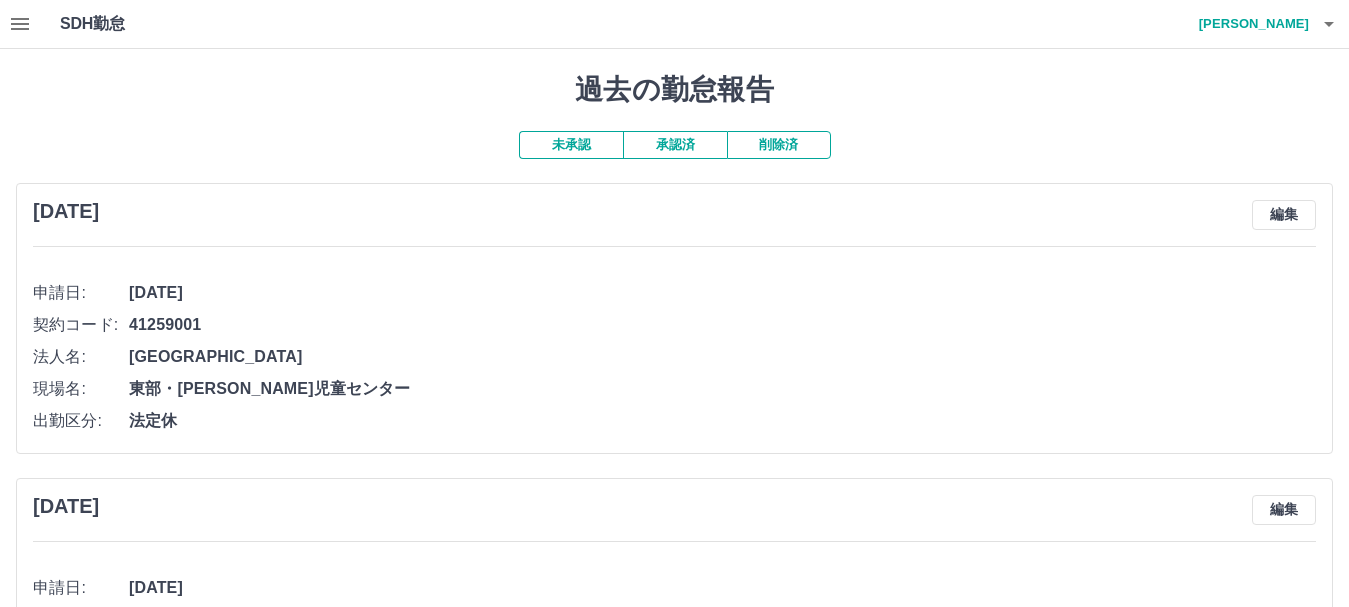 click on "承認済" at bounding box center [675, 145] 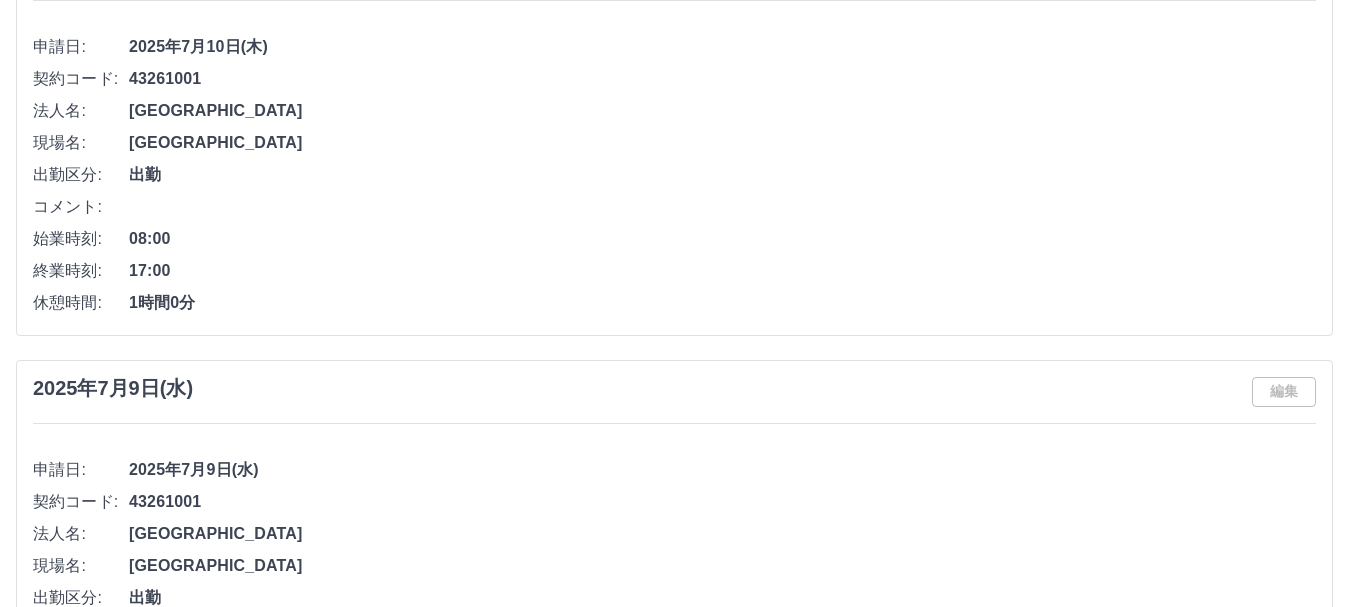 scroll, scrollTop: 0, scrollLeft: 0, axis: both 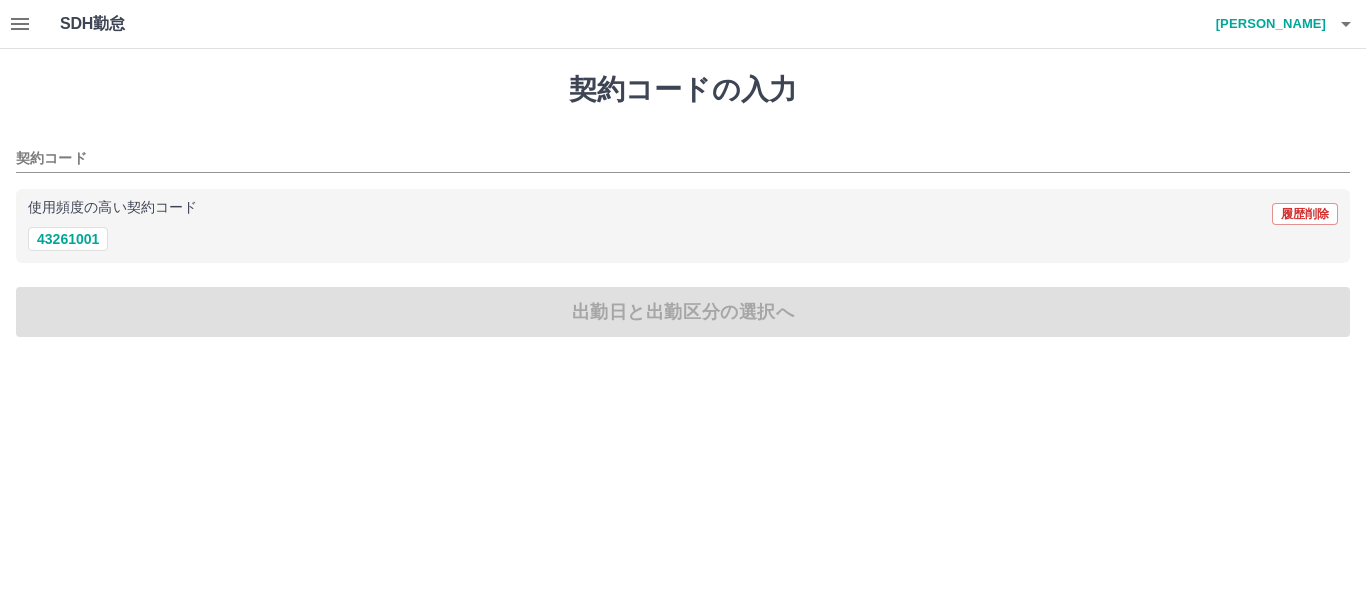drag, startPoint x: 4, startPoint y: 278, endPoint x: 485, endPoint y: 388, distance: 493.41766 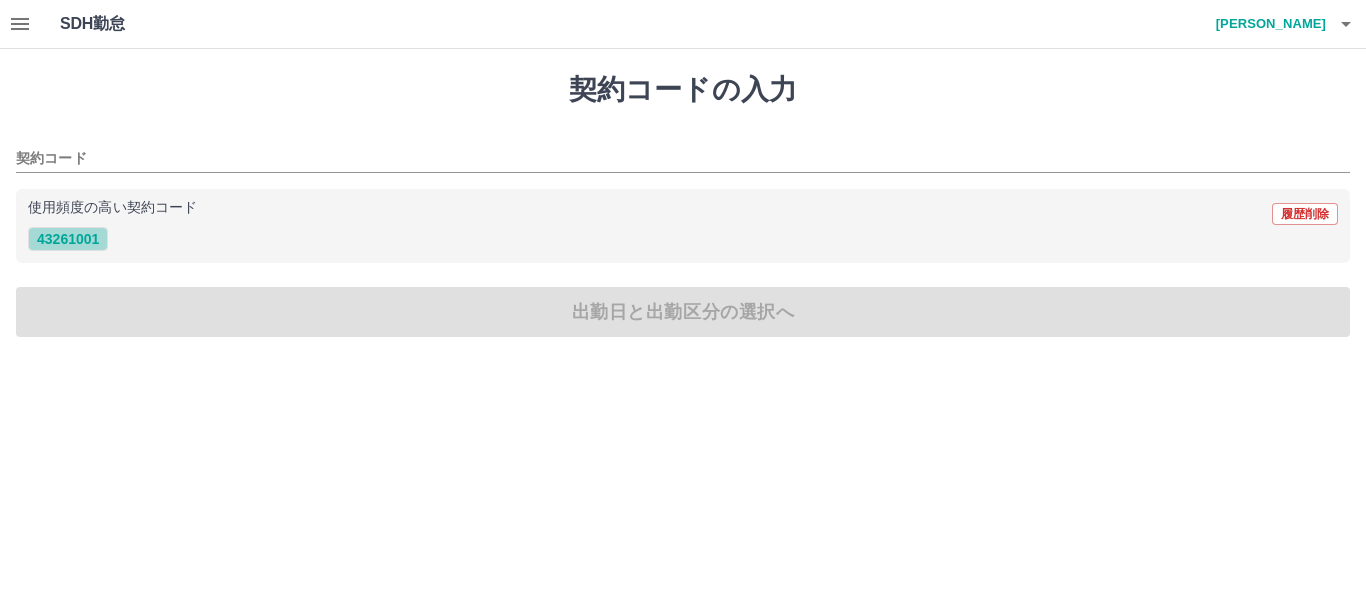 click on "43261001" at bounding box center (68, 239) 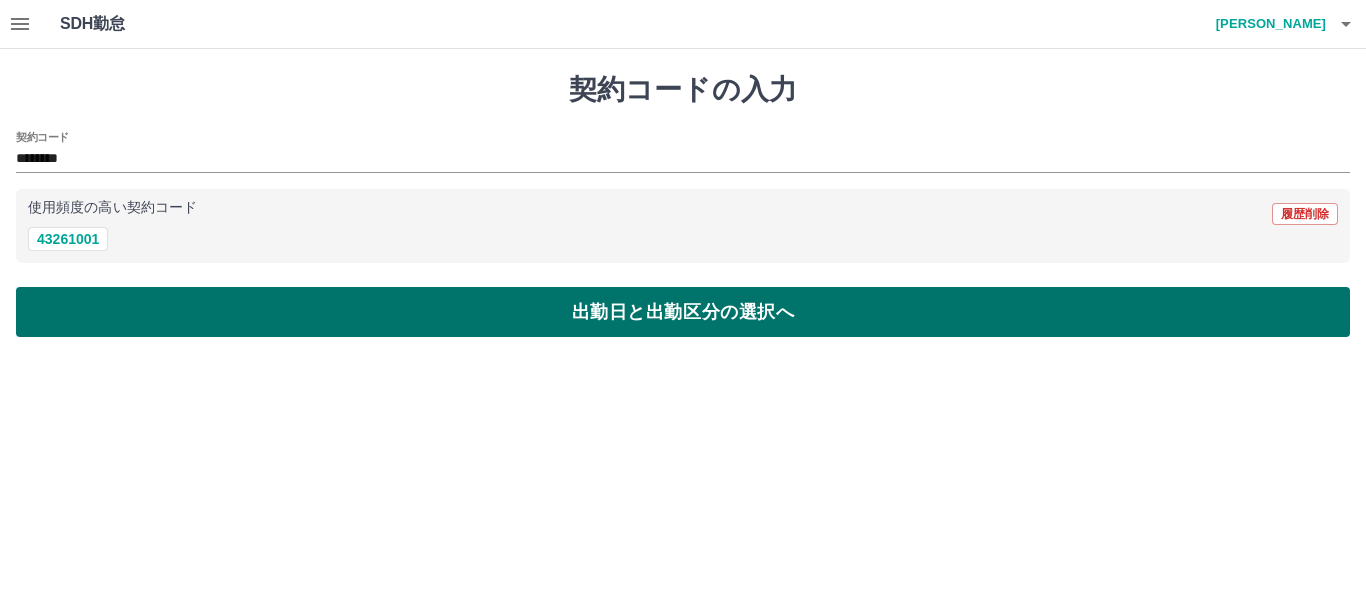 click on "出勤日と出勤区分の選択へ" at bounding box center (683, 312) 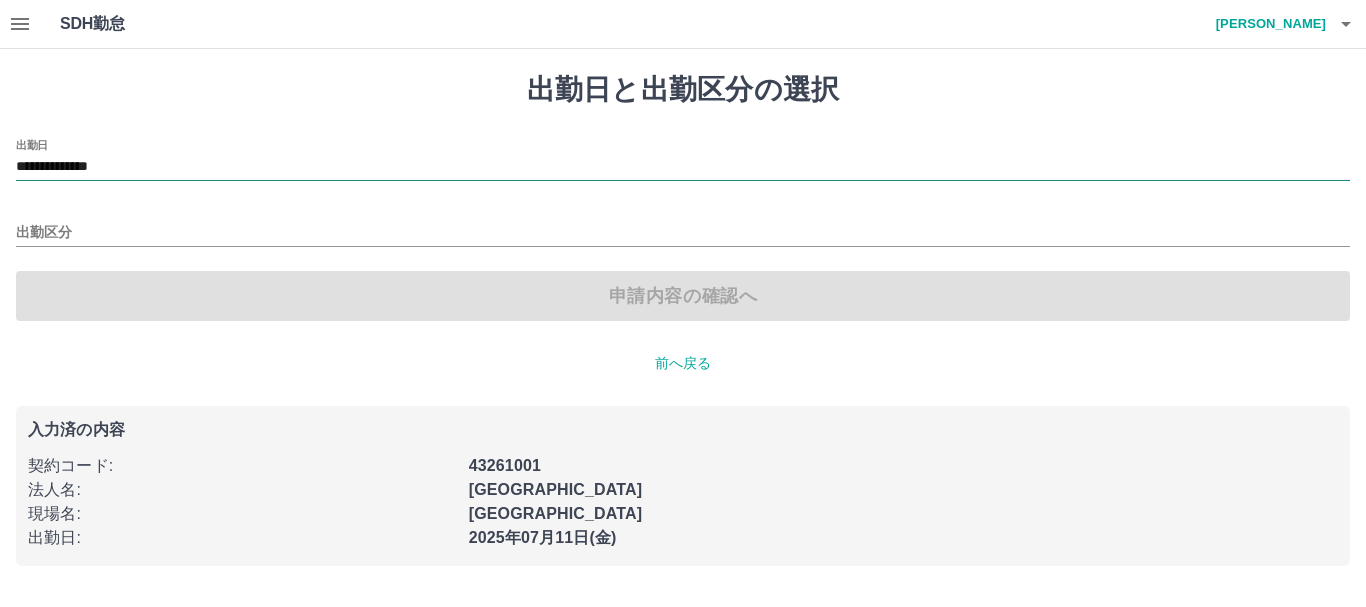 click on "**********" at bounding box center [683, 167] 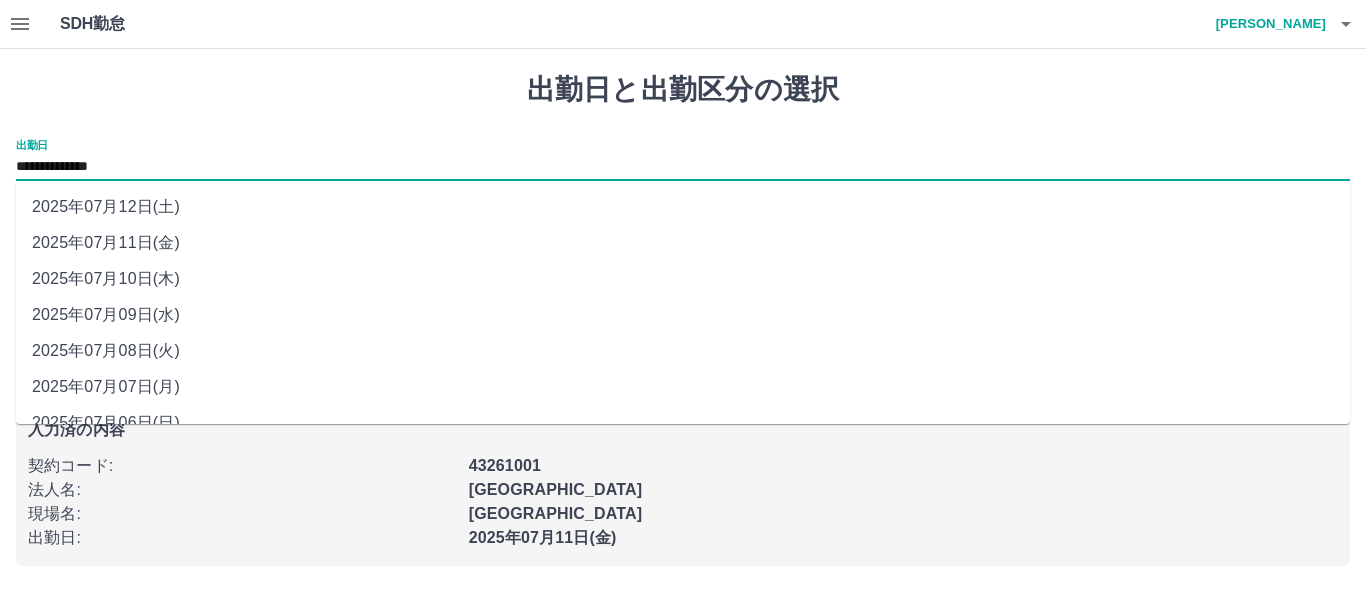 click on "**********" at bounding box center (683, 319) 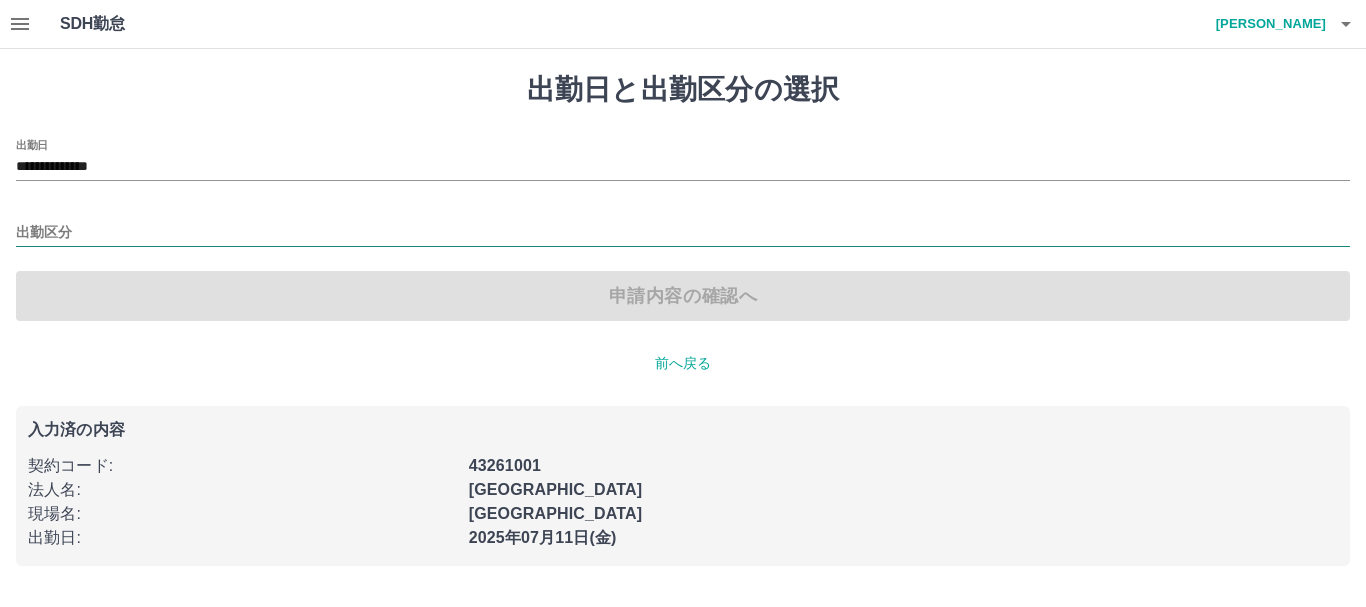 click on "出勤区分" at bounding box center (683, 233) 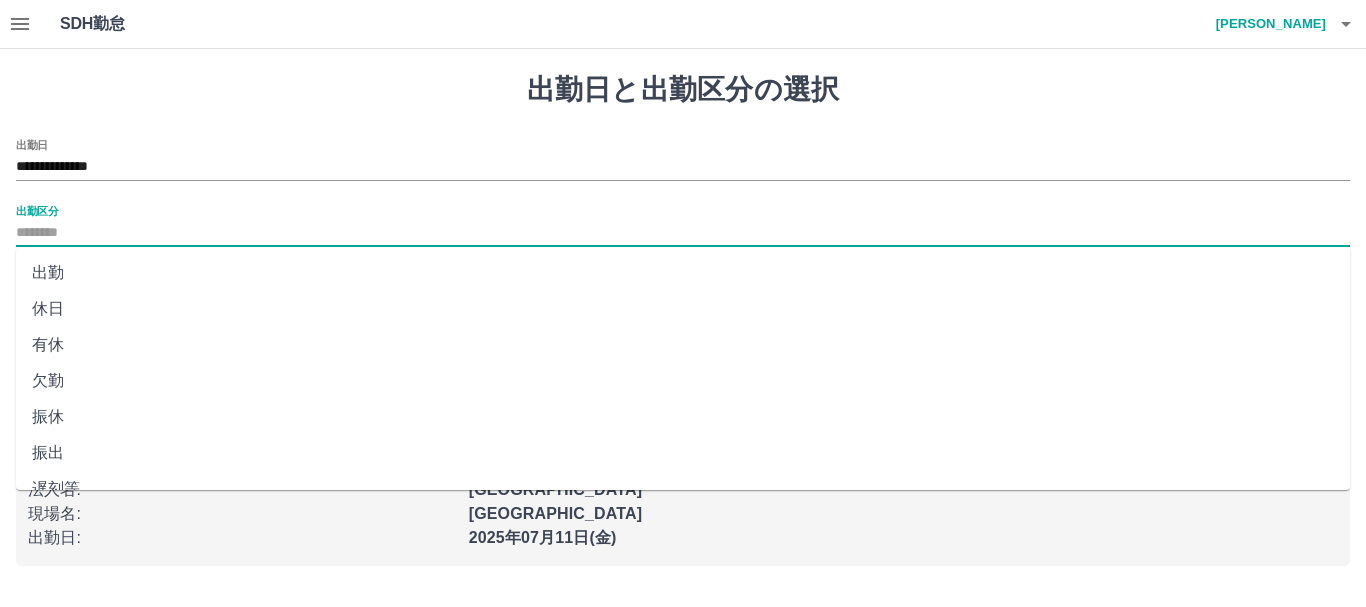 click on "出勤" at bounding box center (683, 273) 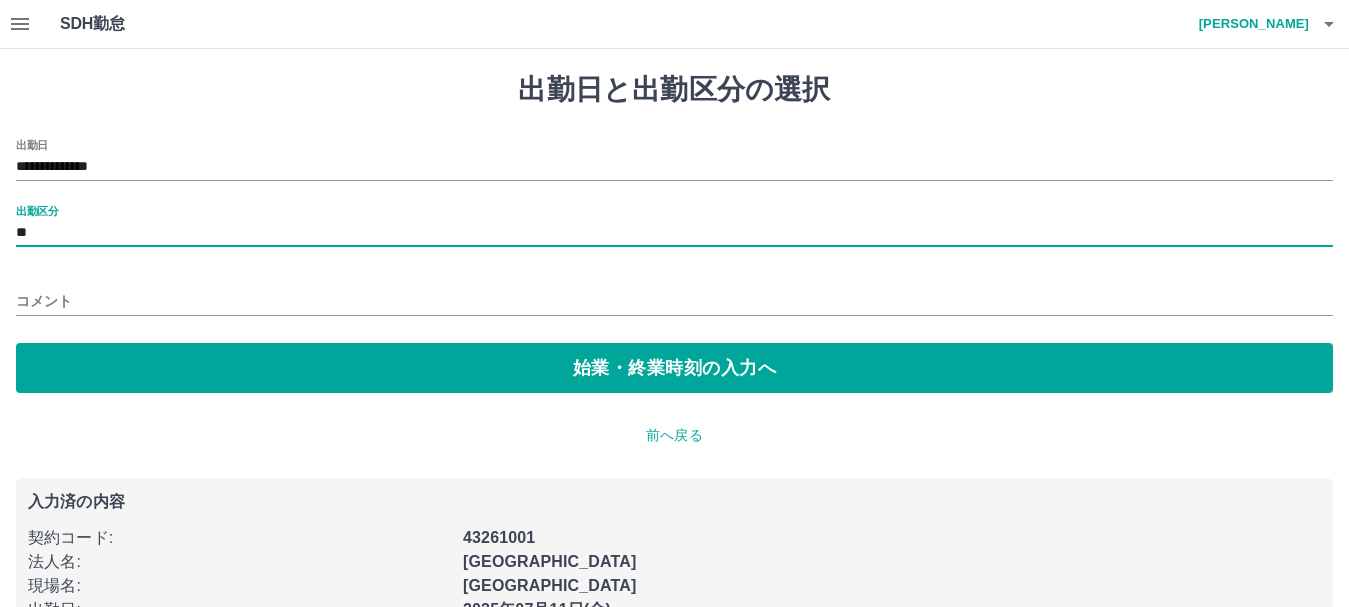 click on "コメント" at bounding box center (674, 301) 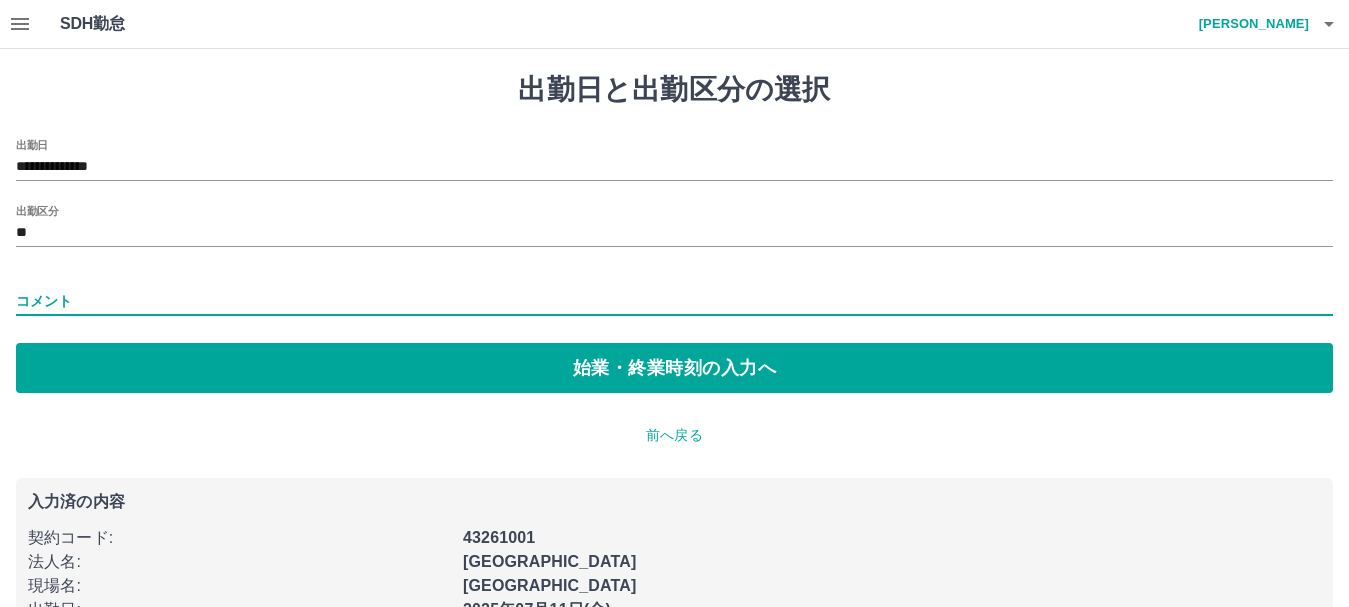 click on "コメント" at bounding box center (674, 301) 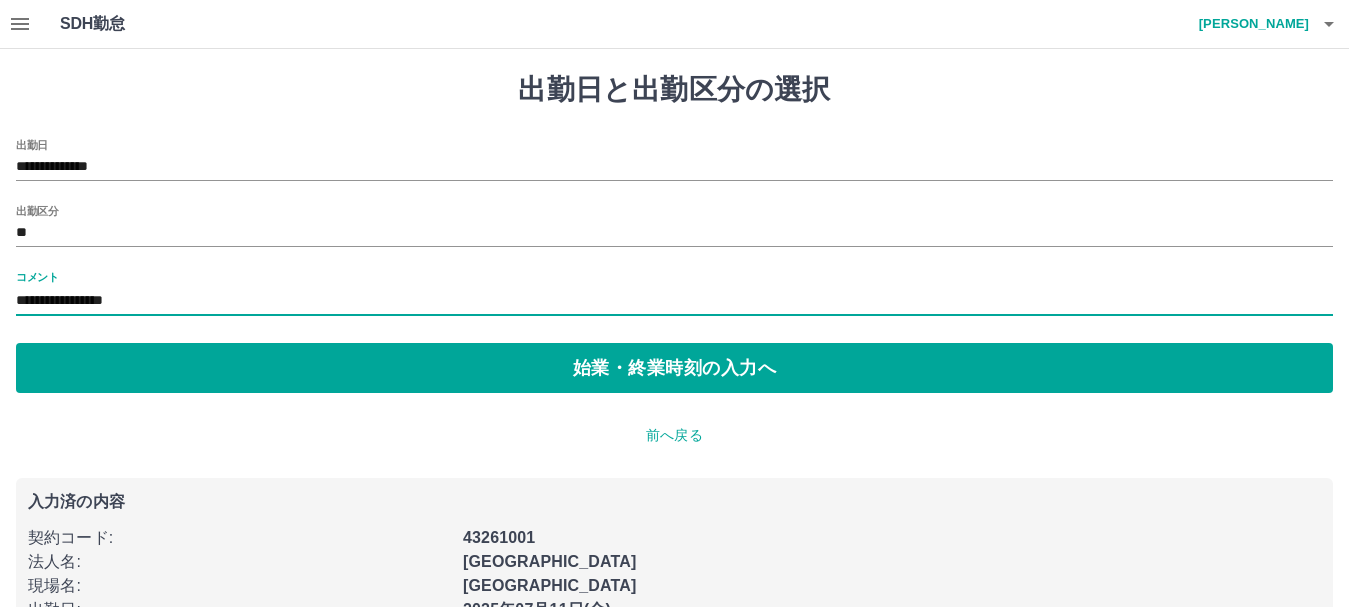 type on "**********" 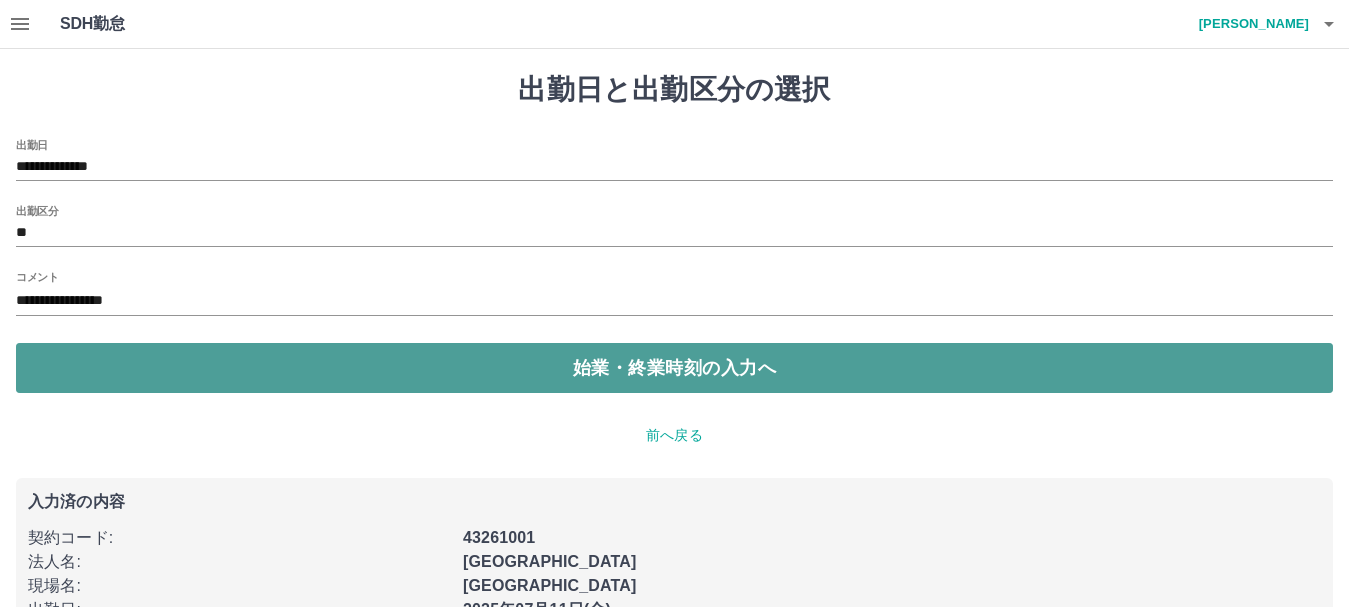 click on "始業・終業時刻の入力へ" at bounding box center [674, 368] 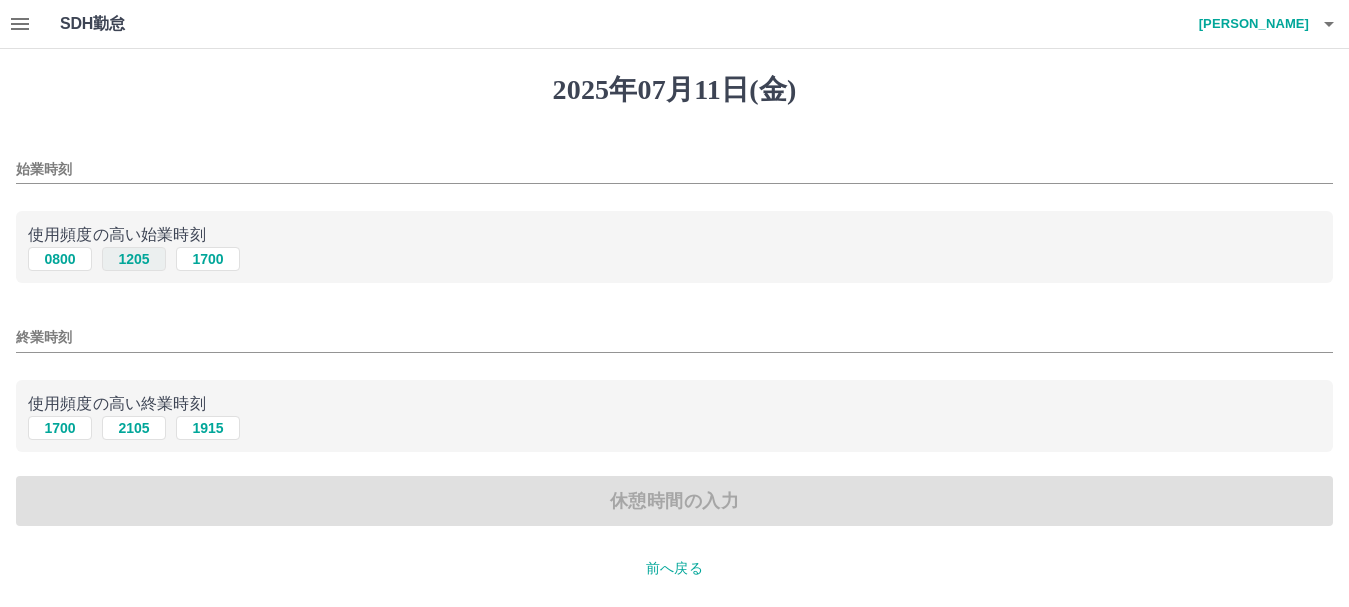 click on "1205" at bounding box center [134, 259] 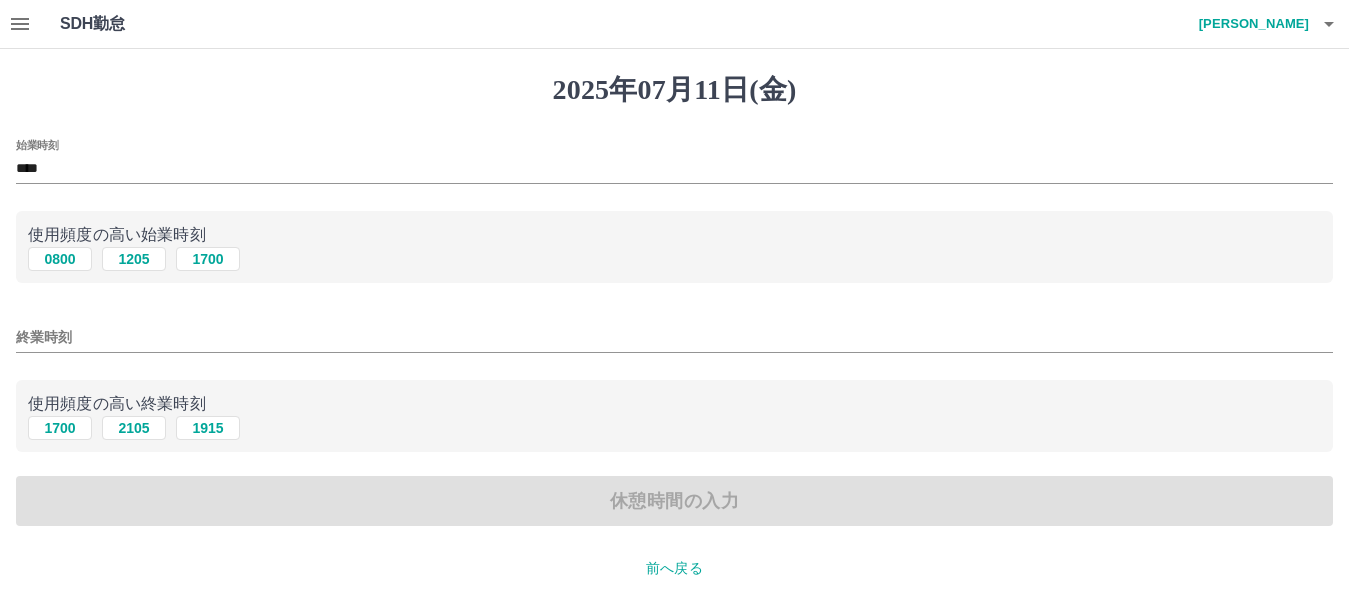 click on "終業時刻" at bounding box center (674, 337) 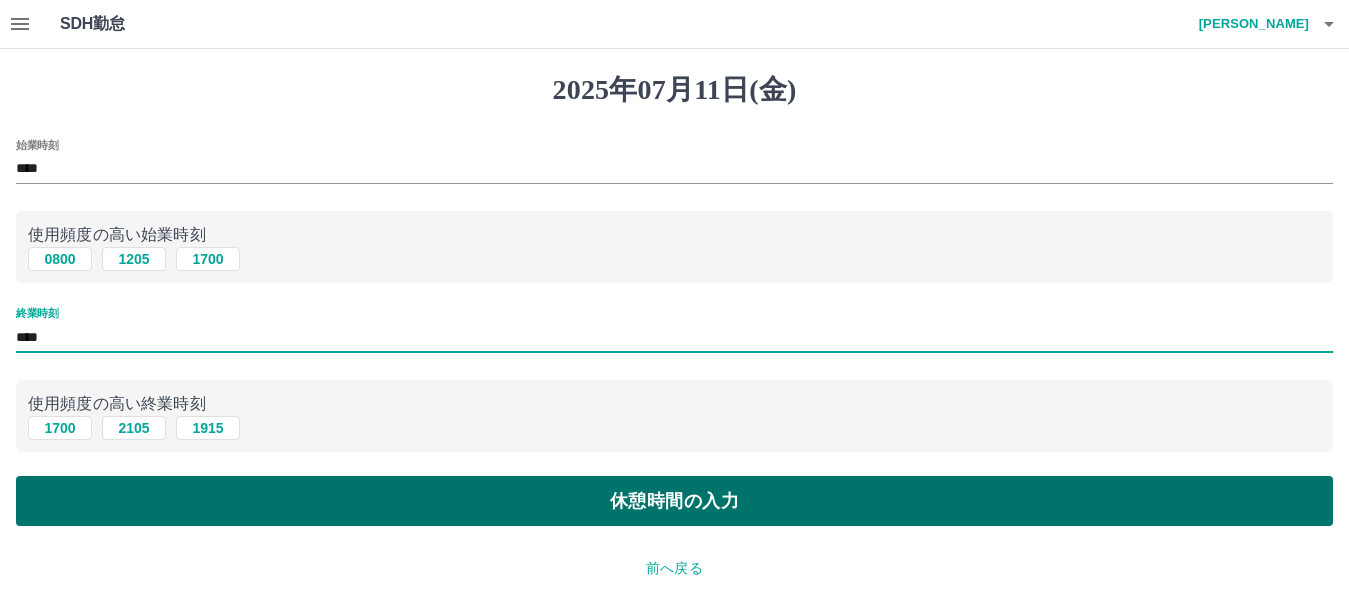 type on "****" 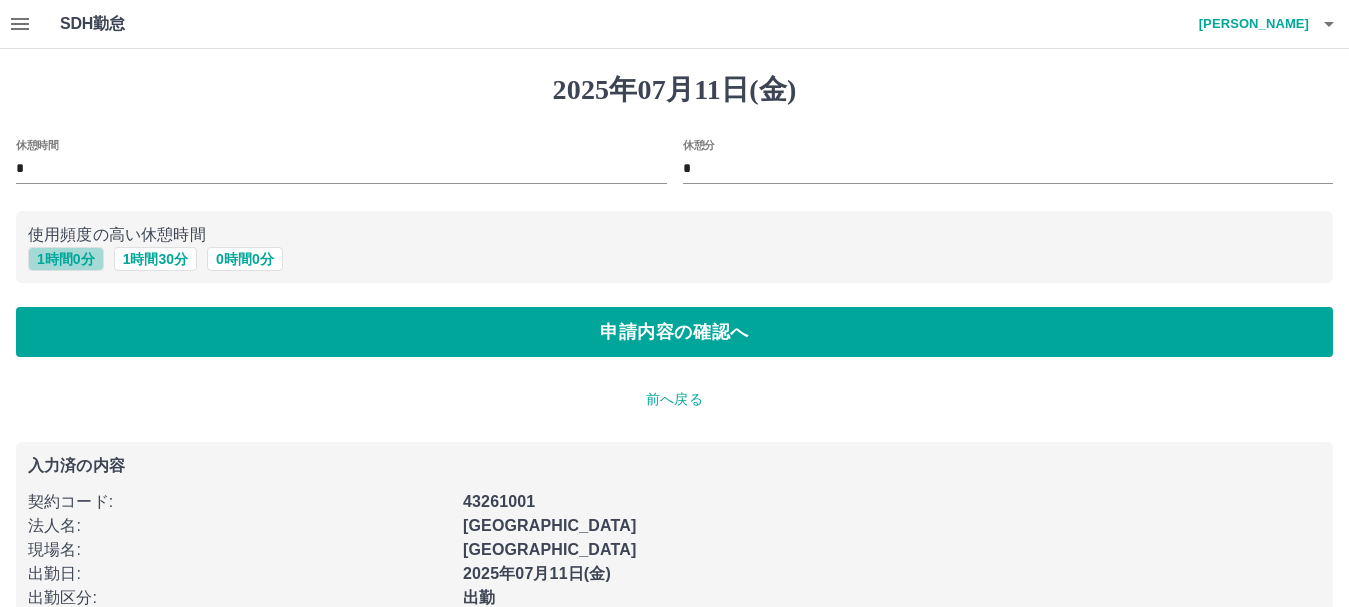 click on "1 時間 0 分" at bounding box center [66, 259] 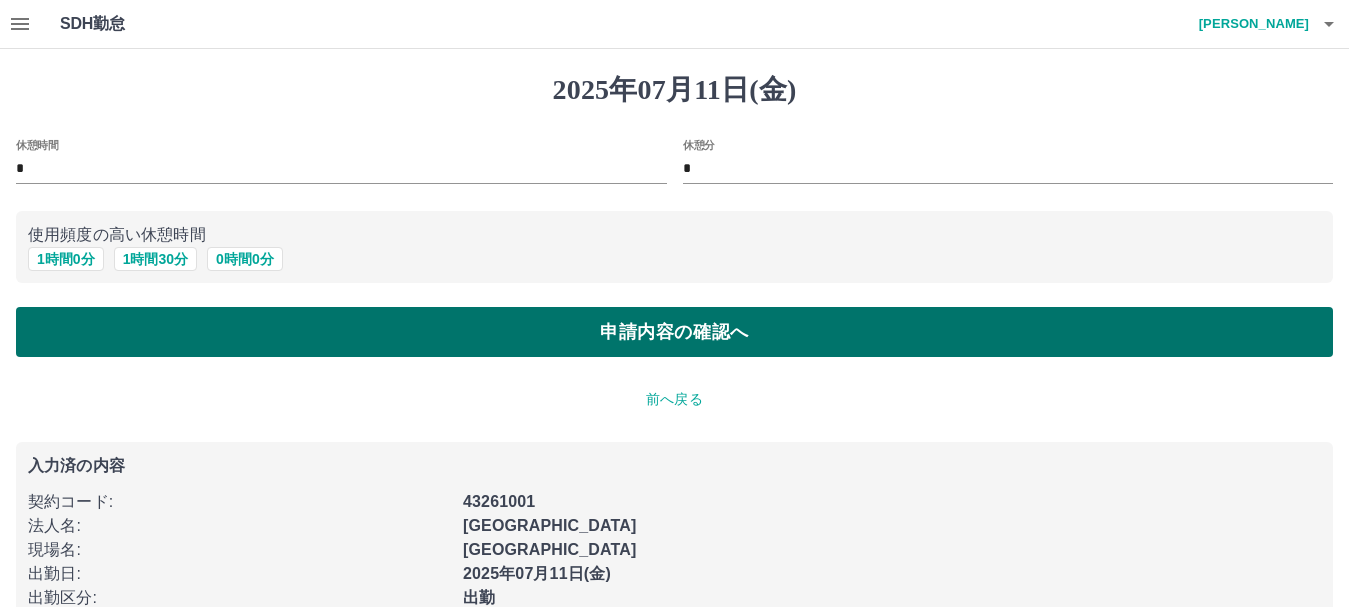 click on "申請内容の確認へ" at bounding box center [674, 332] 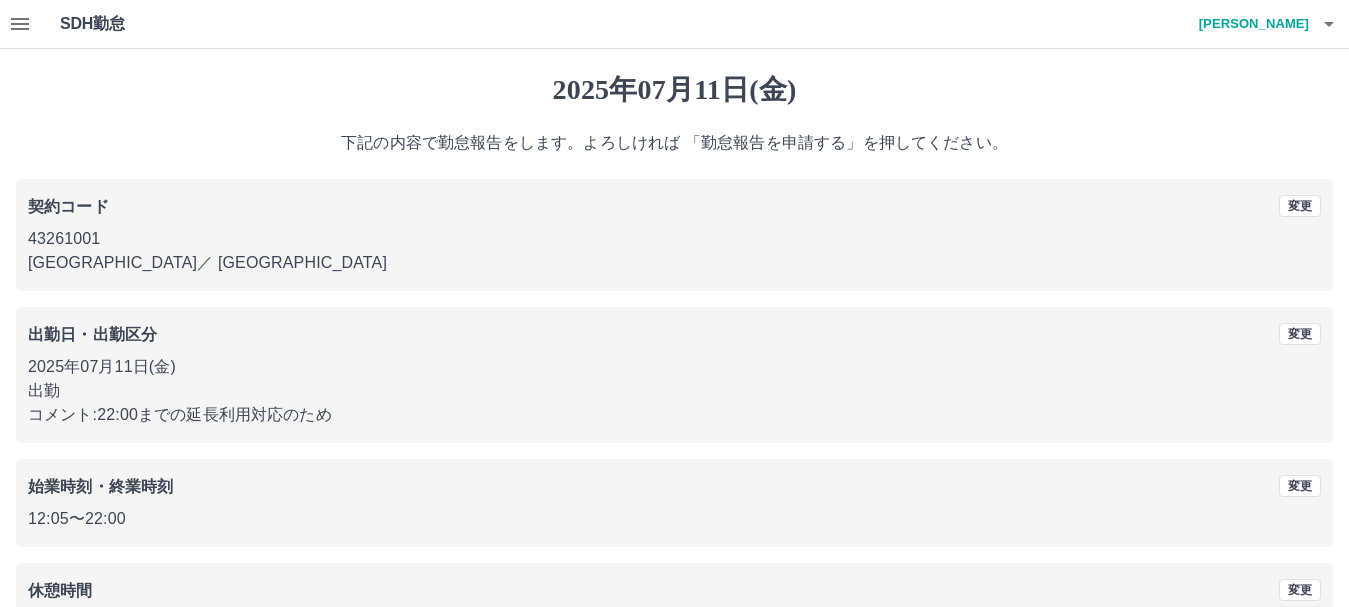 scroll, scrollTop: 142, scrollLeft: 0, axis: vertical 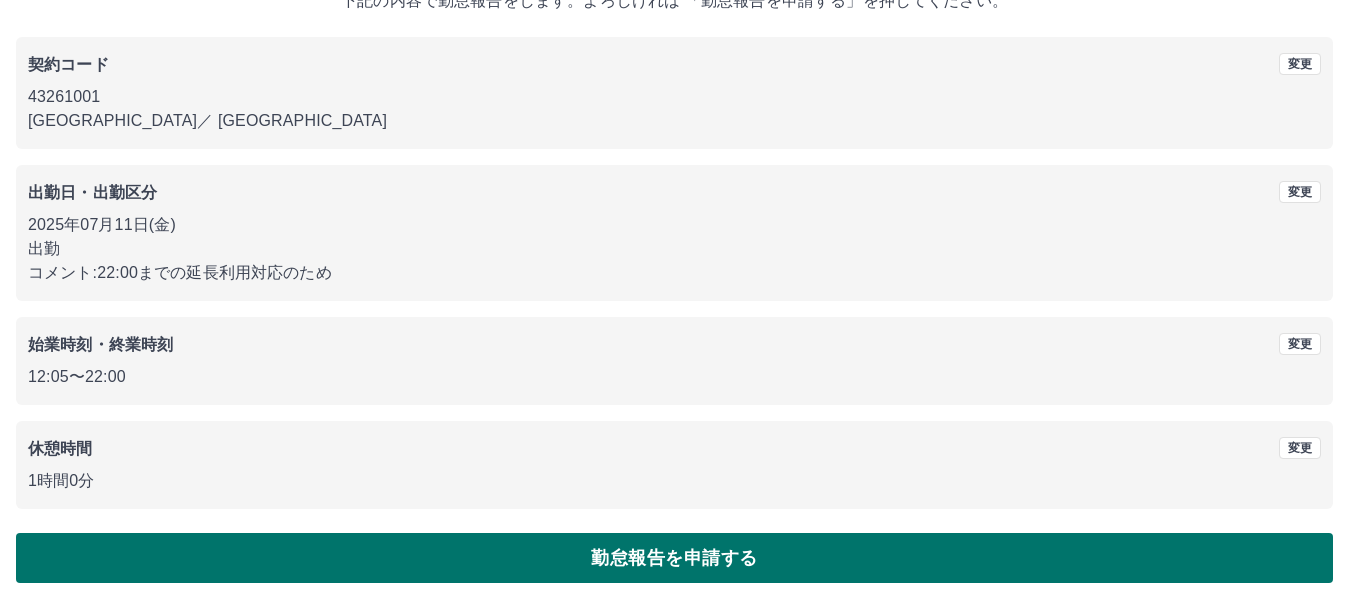 click on "勤怠報告を申請する" at bounding box center (674, 558) 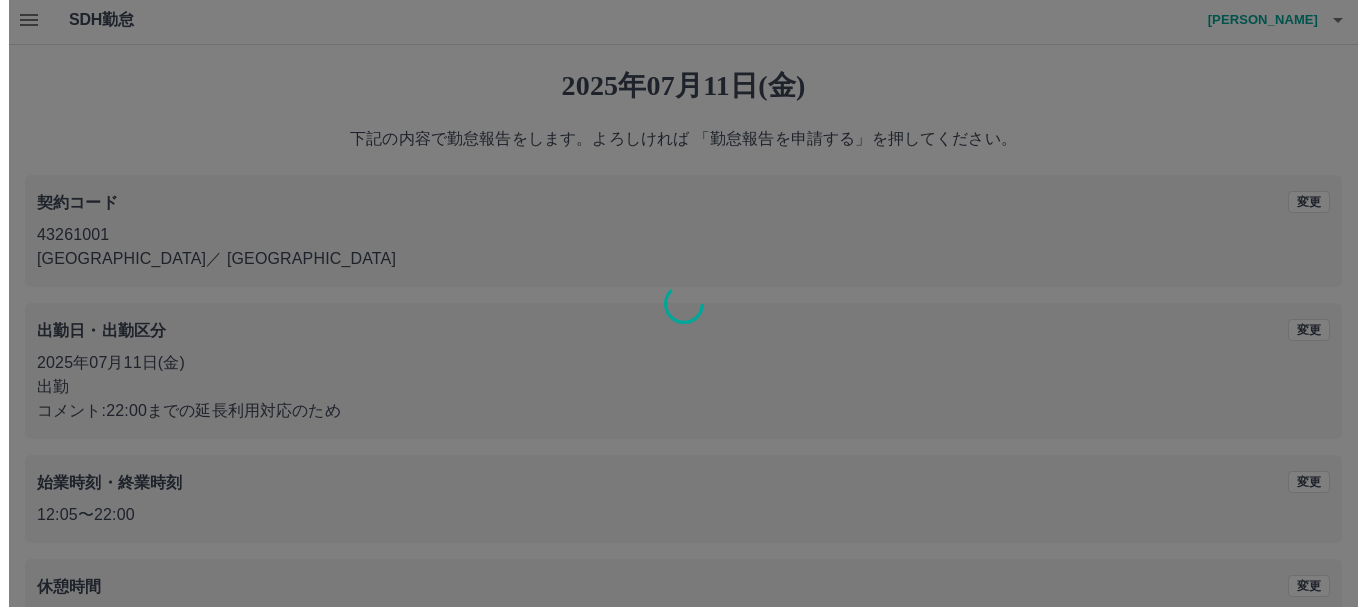 scroll, scrollTop: 0, scrollLeft: 0, axis: both 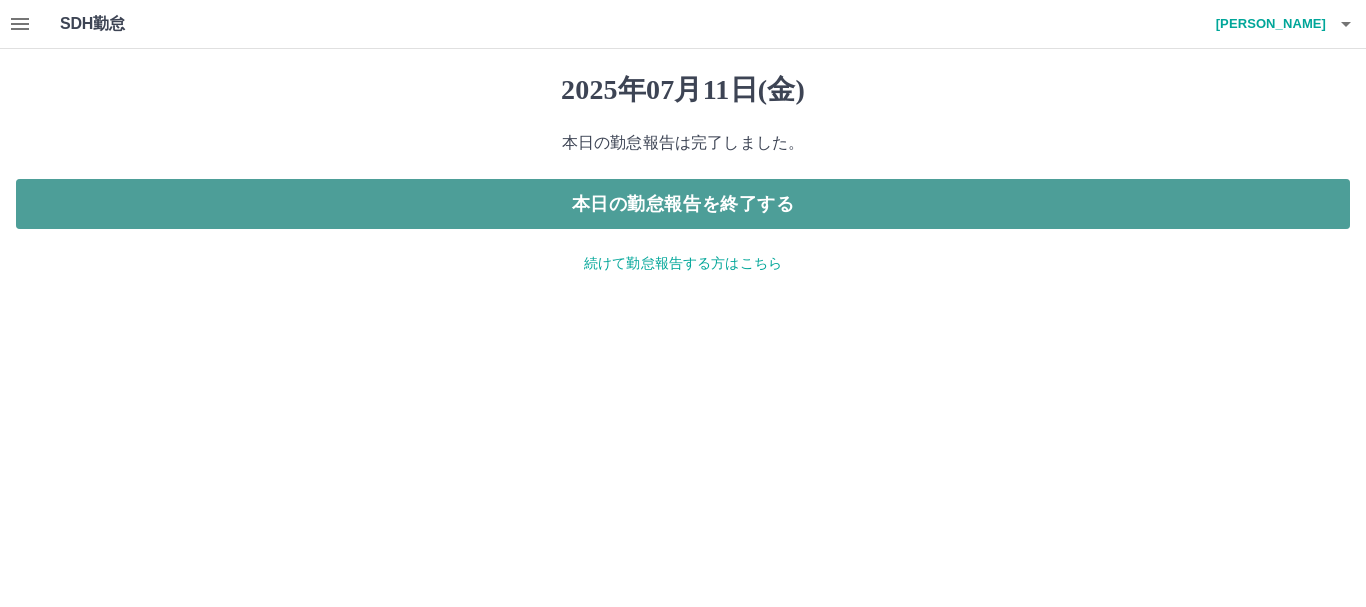 click on "本日の勤怠報告を終了する" at bounding box center (683, 204) 